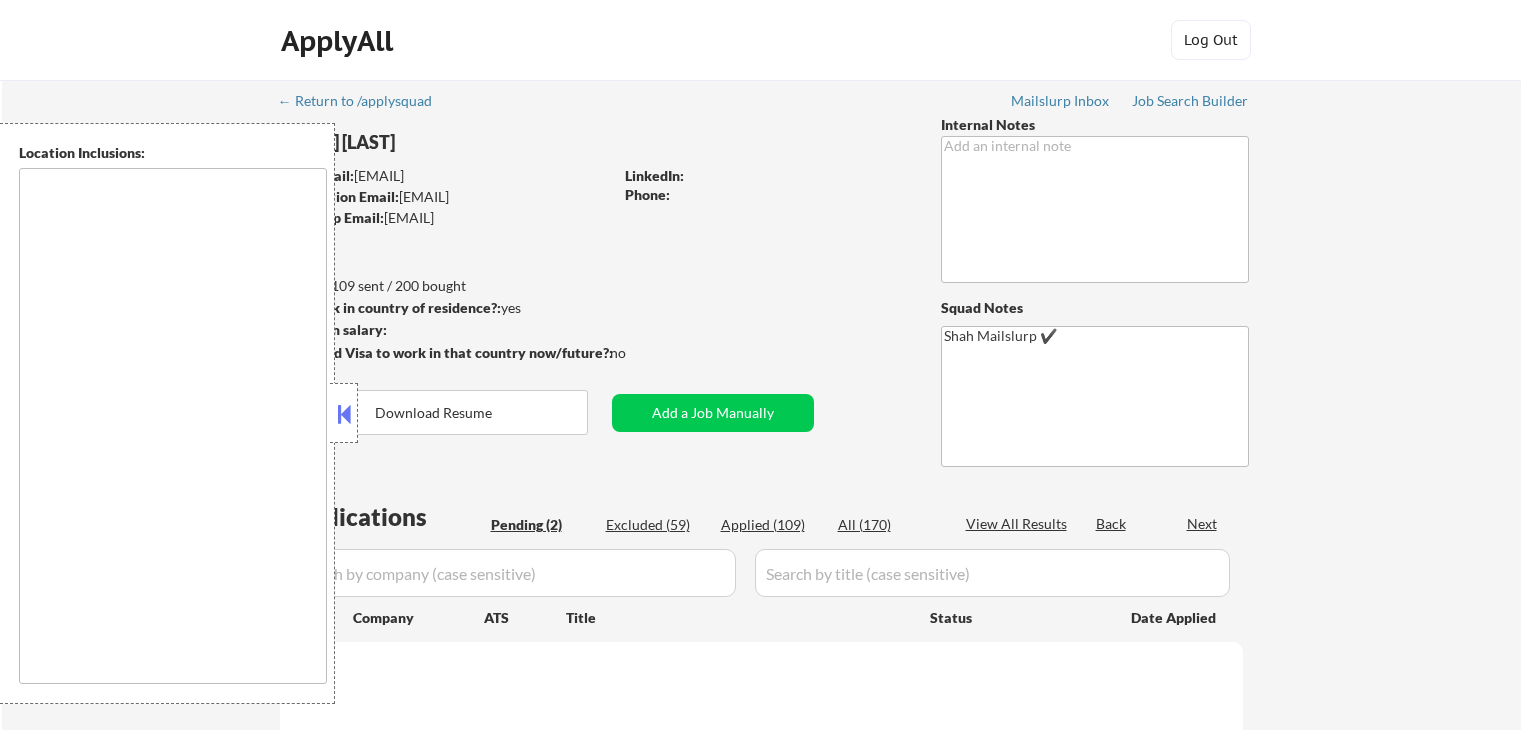 scroll, scrollTop: 0, scrollLeft: 0, axis: both 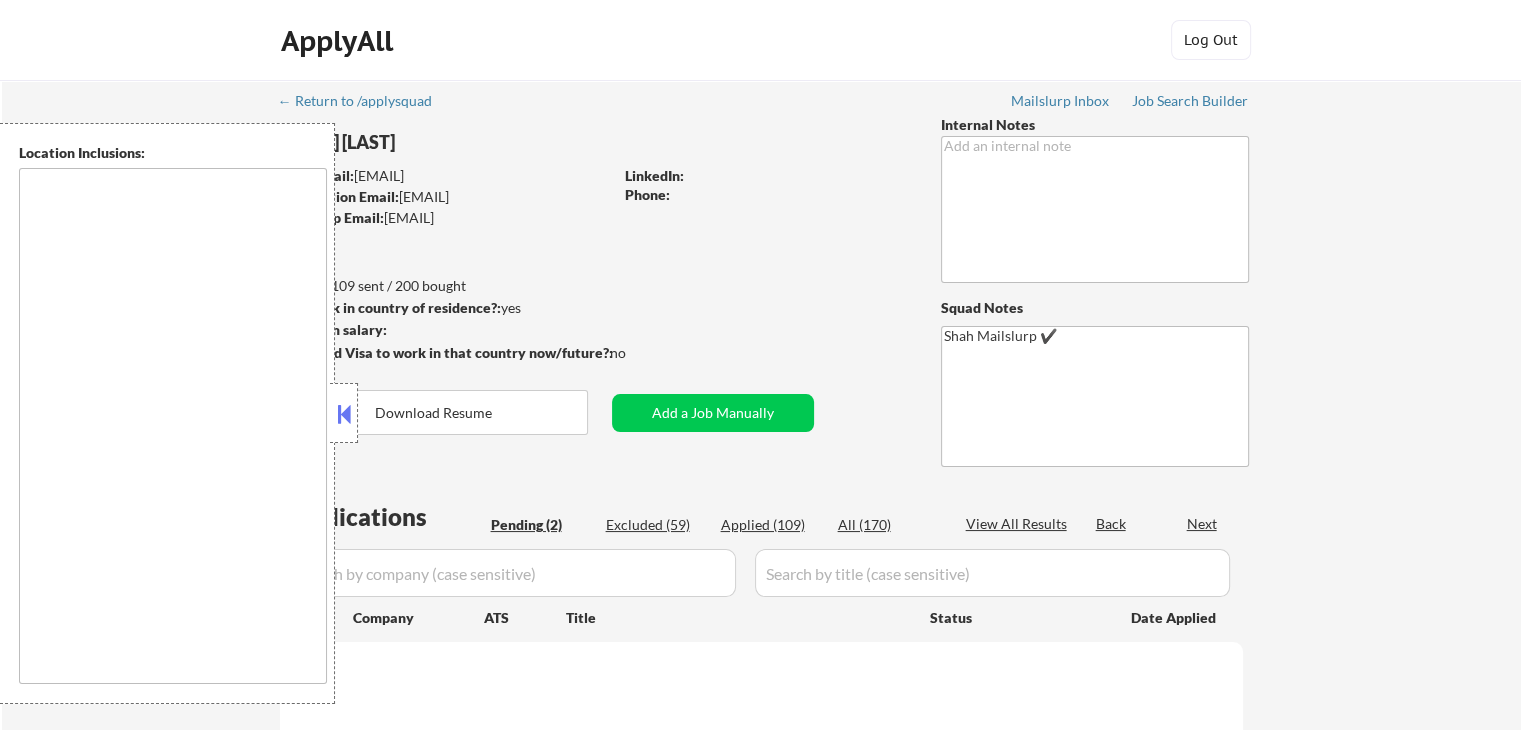 select on ""pending"" 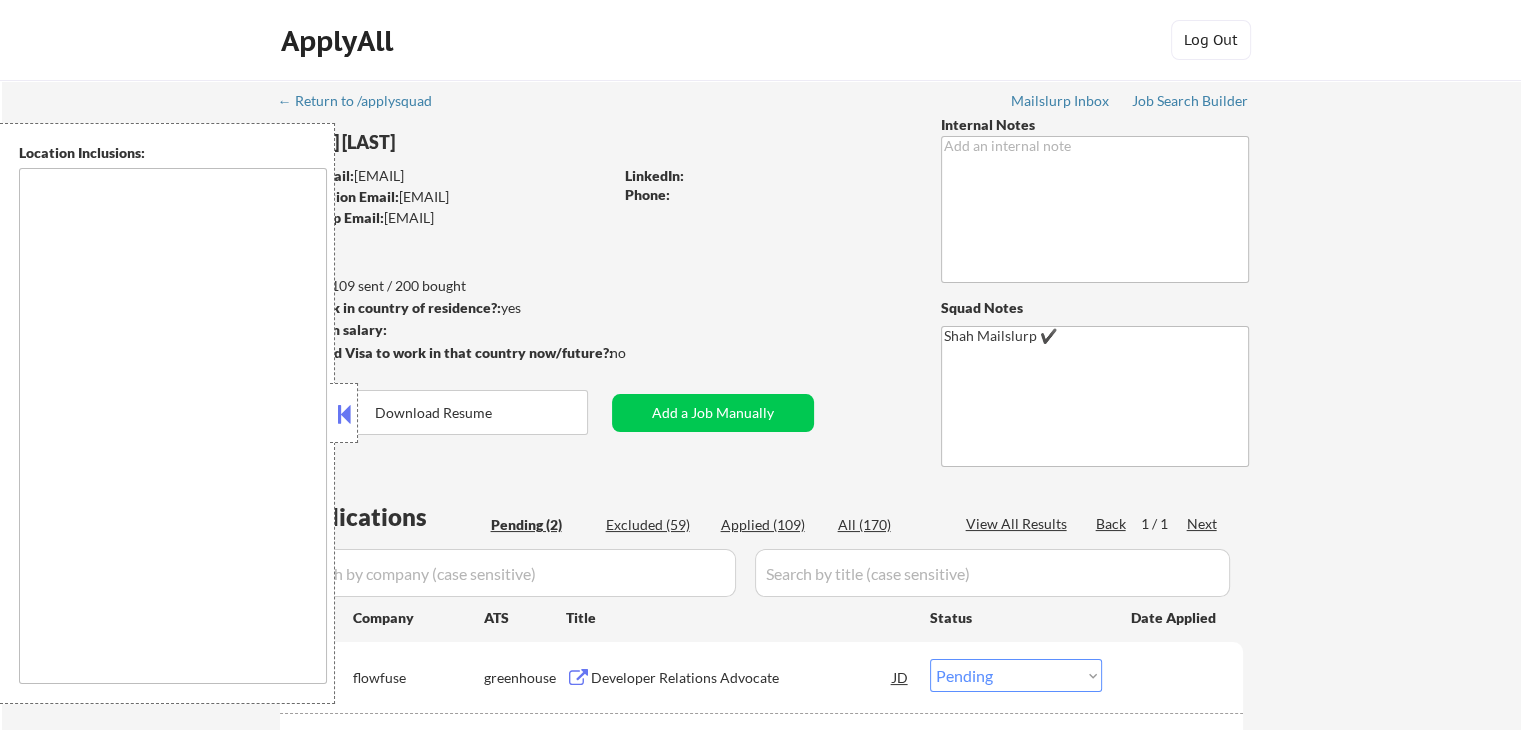 type on "[CITY], [STATE] [CITY], [STATE] [CITY], [STATE] [CITY], [STATE] [CITY], [STATE] [CITY], [STATE] [CITY], [STATE] [CITY], [STATE] [CITY], [STATE] [CITY], [STATE] [CITY], [STATE] [CITY], [STATE] [CITY], [STATE] [CITY], [STATE] [CITY], [STATE] [CITY], [STATE] [CITY], [STATE] [CITY], [STATE] [CITY], [STATE] [CITY], [STATE] [CITY], [STATE] [CITY], [STATE] [CITY], [STATE] [CITY], [STATE] [CITY], [STATE] [CITY], [STATE] [CITY], [STATE] [CITY], [STATE] [CITY], [STATE] [CITY], [STATE] [CITY], [STATE] [CITY], [STATE] [CITY], [STATE] [CITY], [STATE] [CITY], [STATE] [CITY], [STATE] [CITY], [STATE] [CITY], [STATE] [CITY], [STATE] [CITY], [STATE] [CITY], [STATE] [CITY], [STATE] [CITY], [STATE] [CITY], [STATE] [CITY], [STATE] remote" 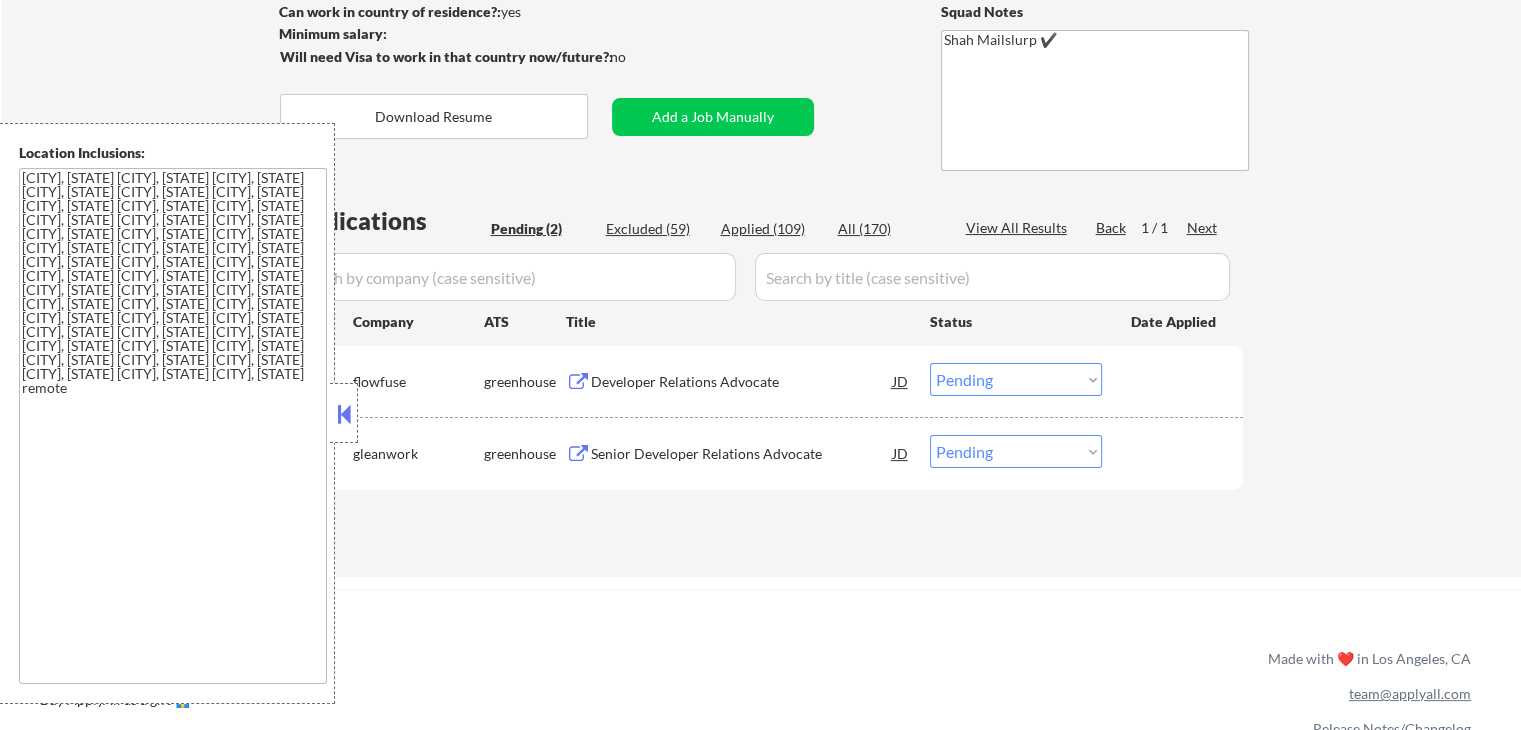 scroll, scrollTop: 300, scrollLeft: 0, axis: vertical 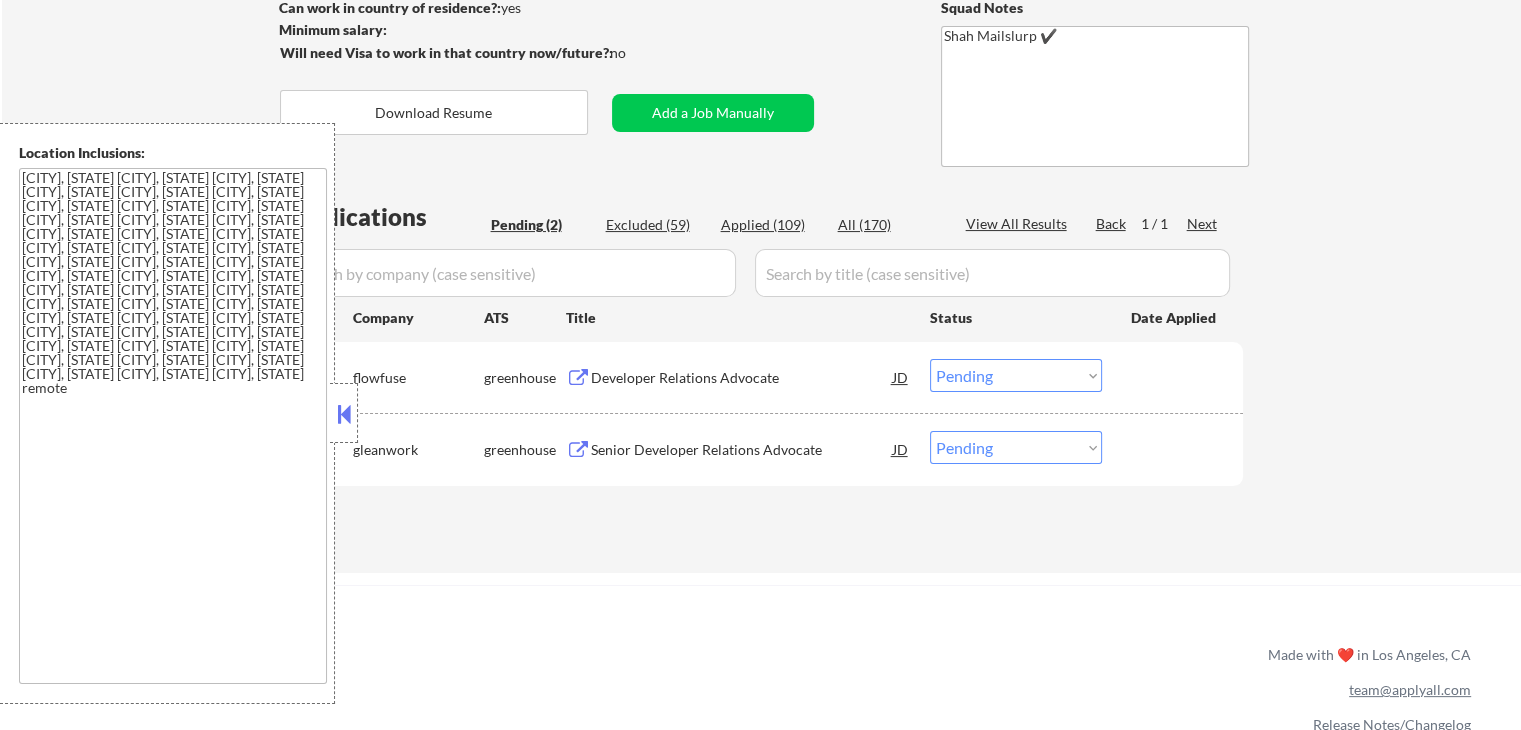 click on "Developer Relations Advocate" at bounding box center (742, 378) 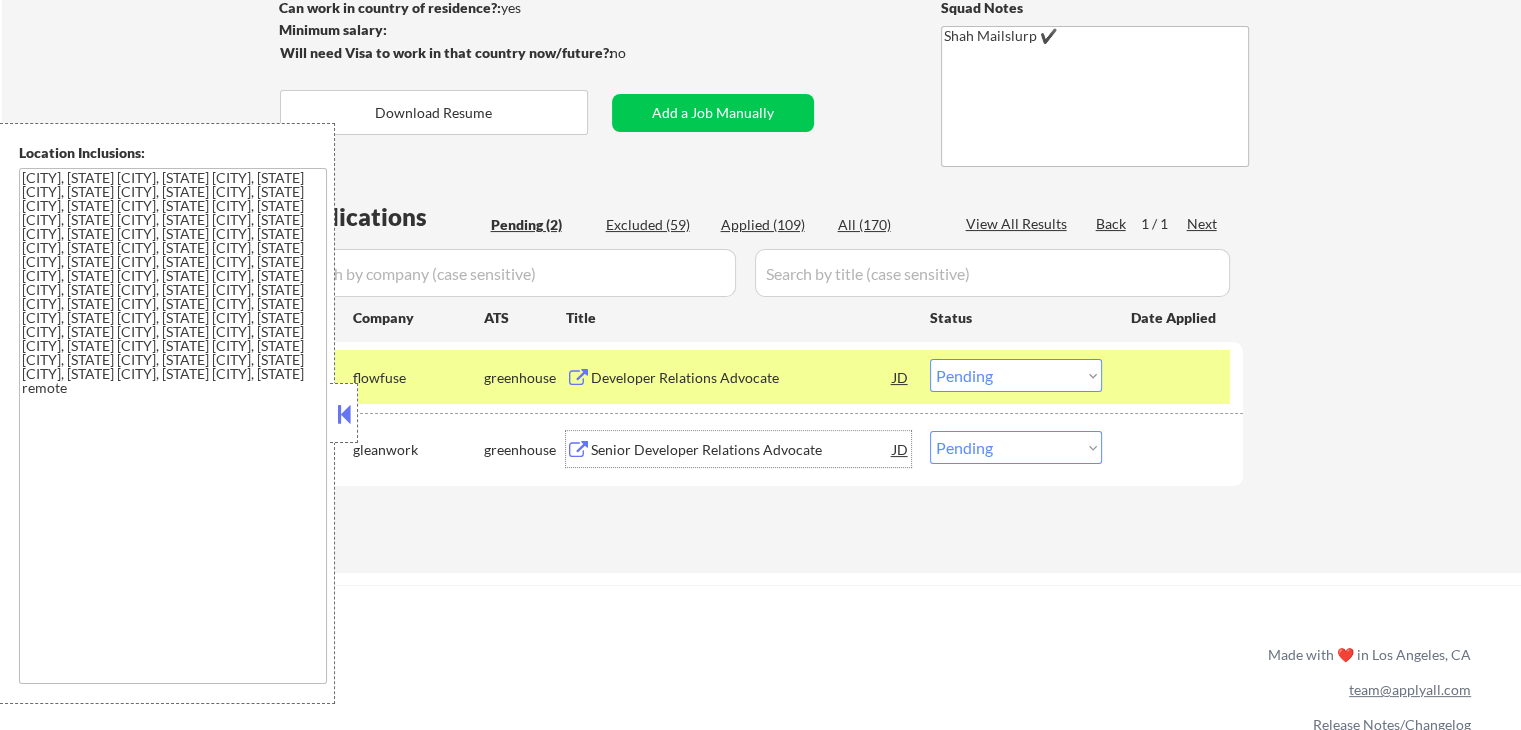 click on "Senior Developer Relations Advocate" at bounding box center [742, 450] 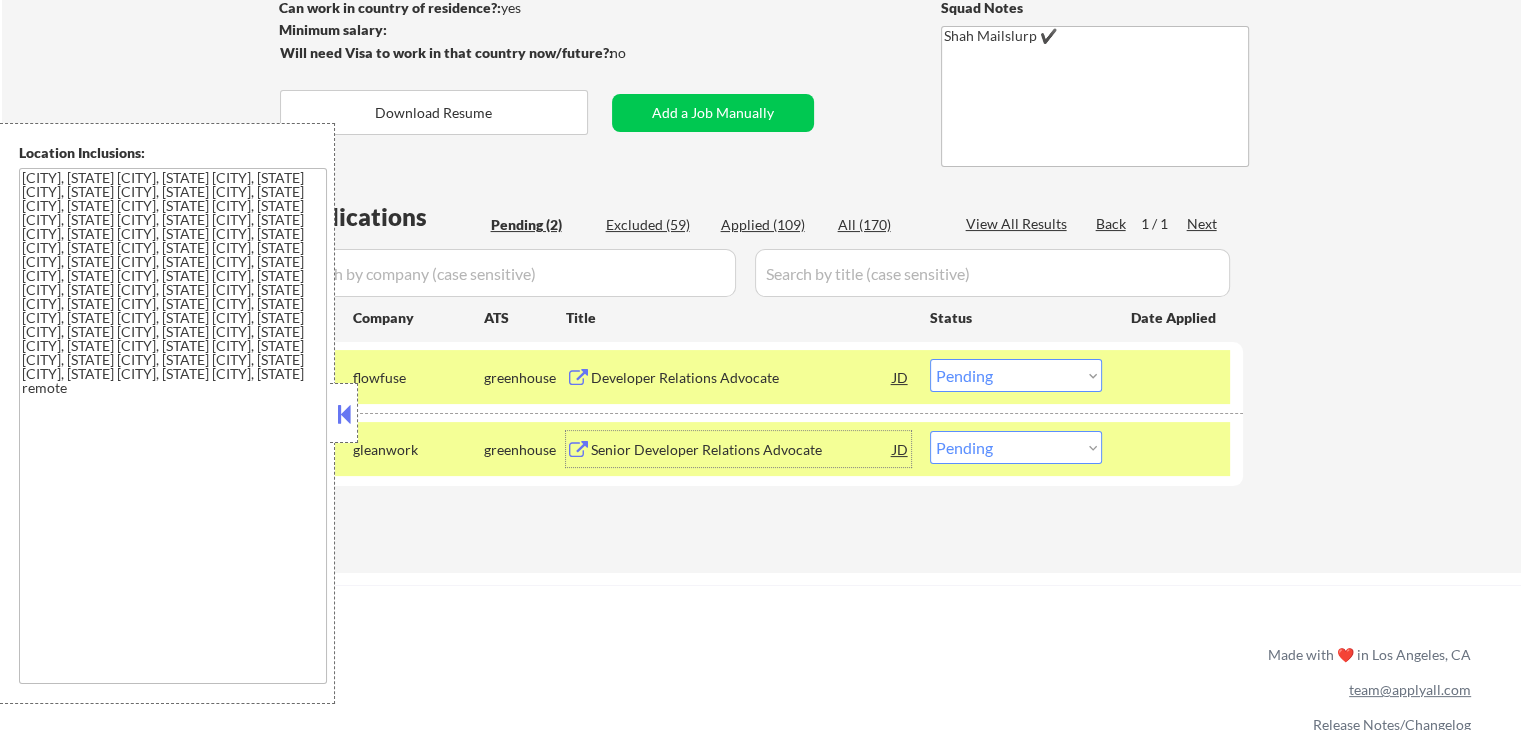 scroll, scrollTop: 400, scrollLeft: 0, axis: vertical 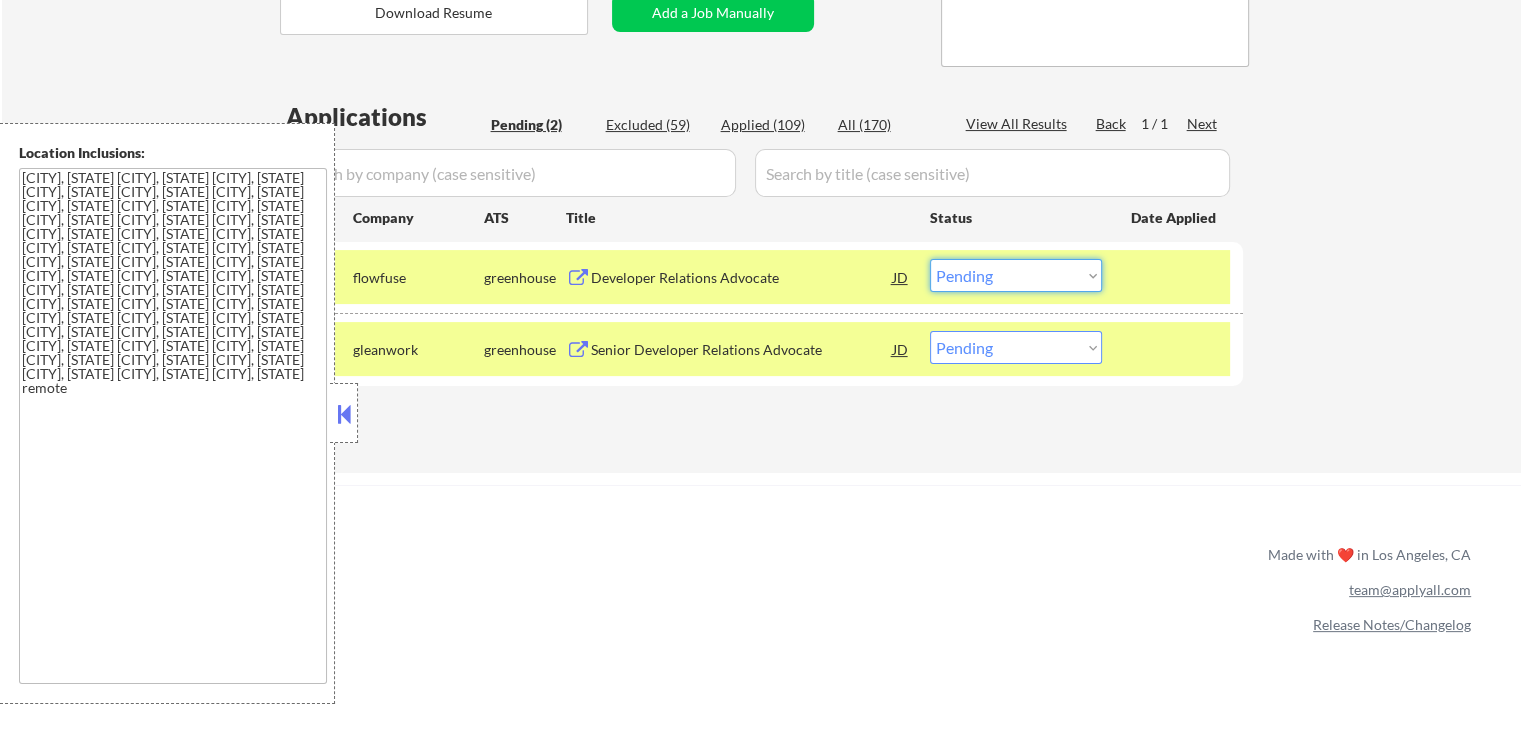 click on "Choose an option... Pending Applied Excluded (Questions) Excluded (Expired) Excluded (Location) Excluded (Bad Match) Excluded (Blocklist) Excluded (Salary) Excluded (Other)" at bounding box center (1016, 275) 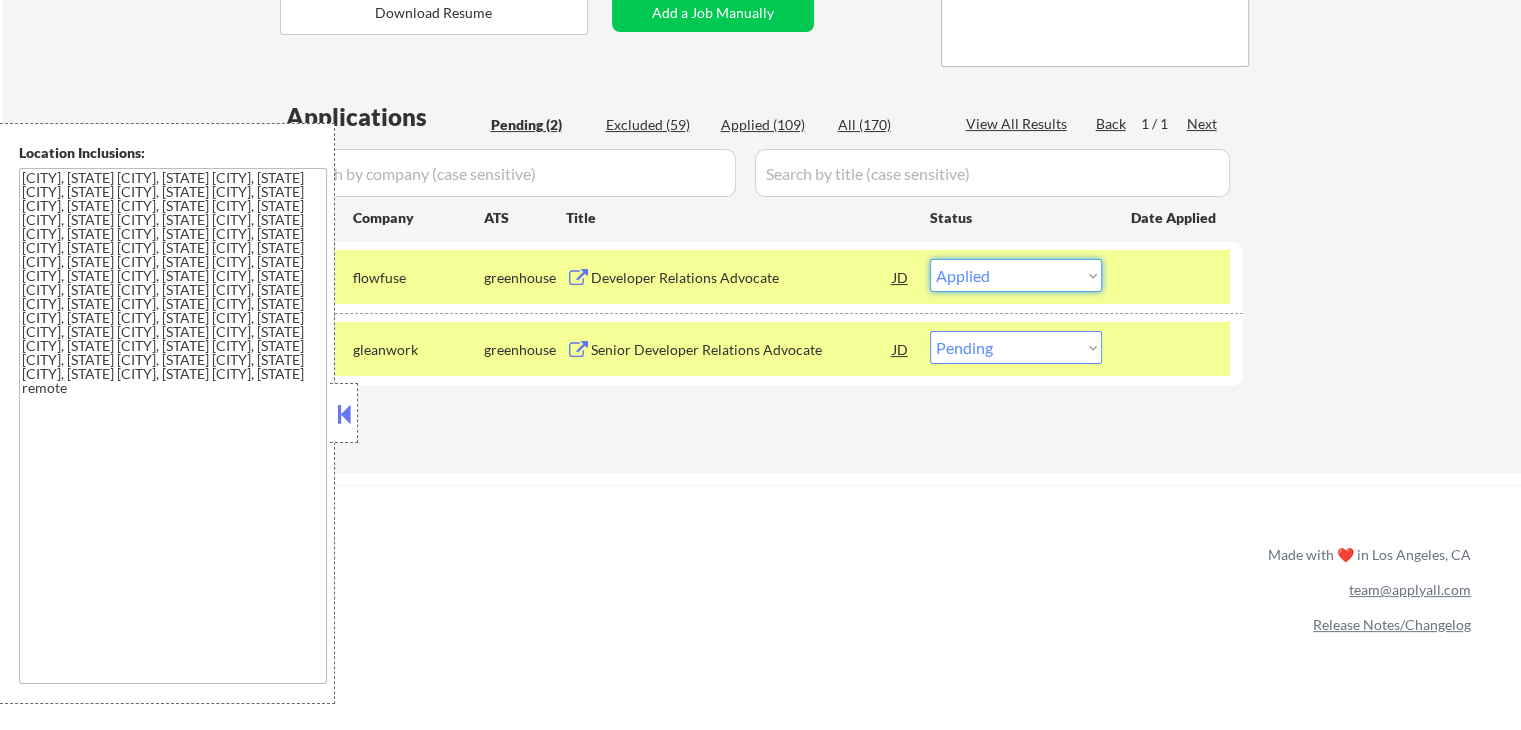 click on "Choose an option... Pending Applied Excluded (Questions) Excluded (Expired) Excluded (Location) Excluded (Bad Match) Excluded (Blocklist) Excluded (Salary) Excluded (Other)" at bounding box center [1016, 275] 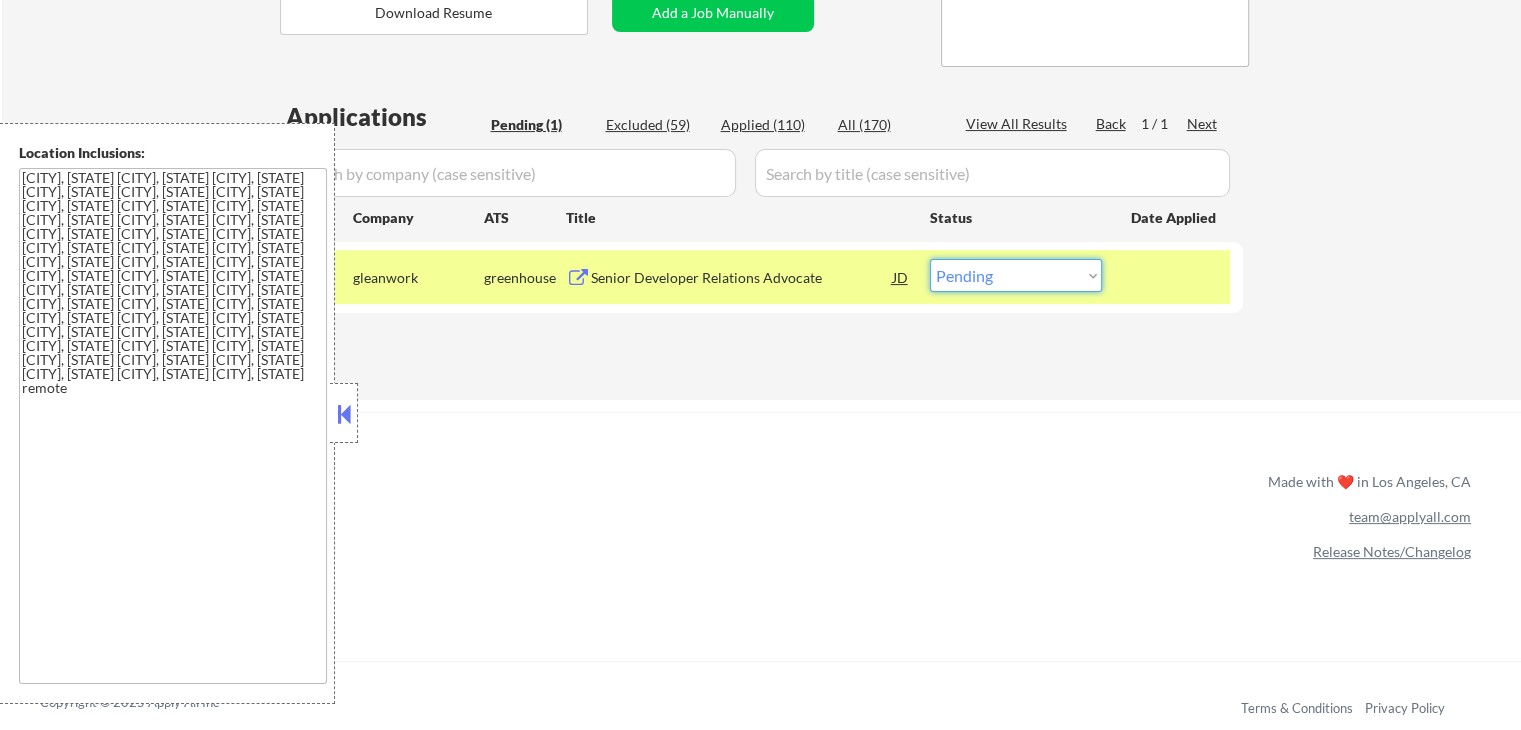 drag, startPoint x: 997, startPoint y: 277, endPoint x: 1003, endPoint y: 289, distance: 13.416408 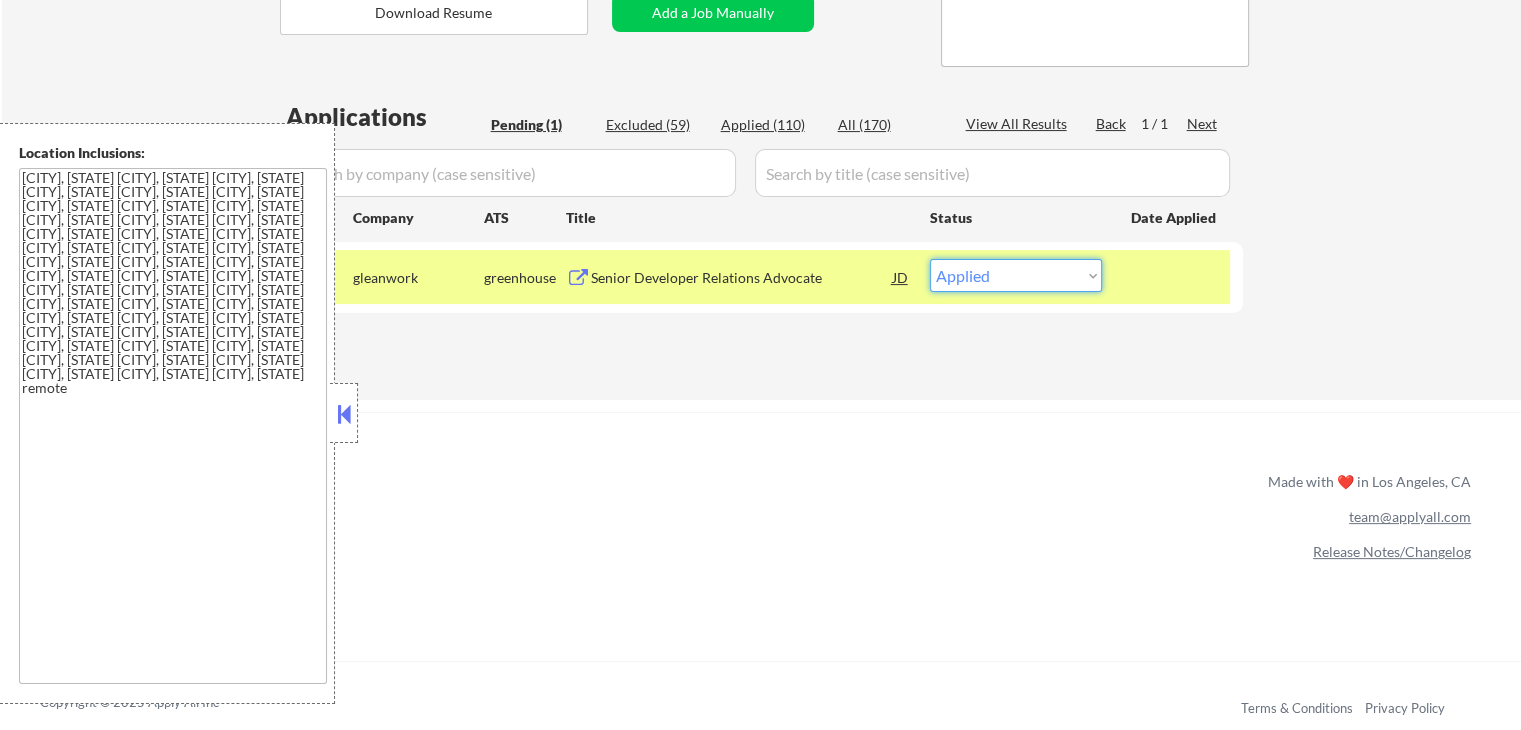 click on "Choose an option... Pending Applied Excluded (Questions) Excluded (Expired) Excluded (Location) Excluded (Bad Match) Excluded (Blocklist) Excluded (Salary) Excluded (Other)" at bounding box center [1016, 275] 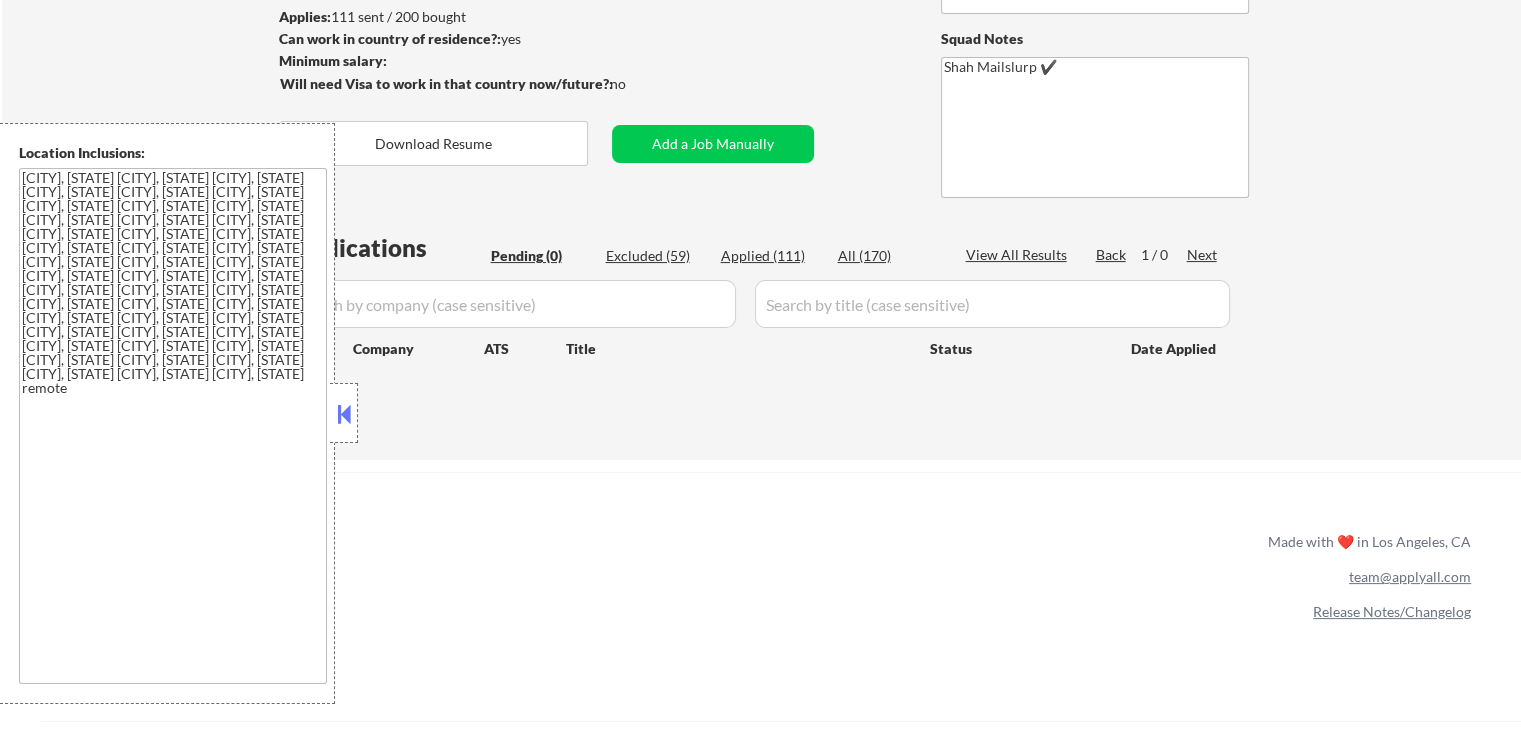 scroll, scrollTop: 200, scrollLeft: 0, axis: vertical 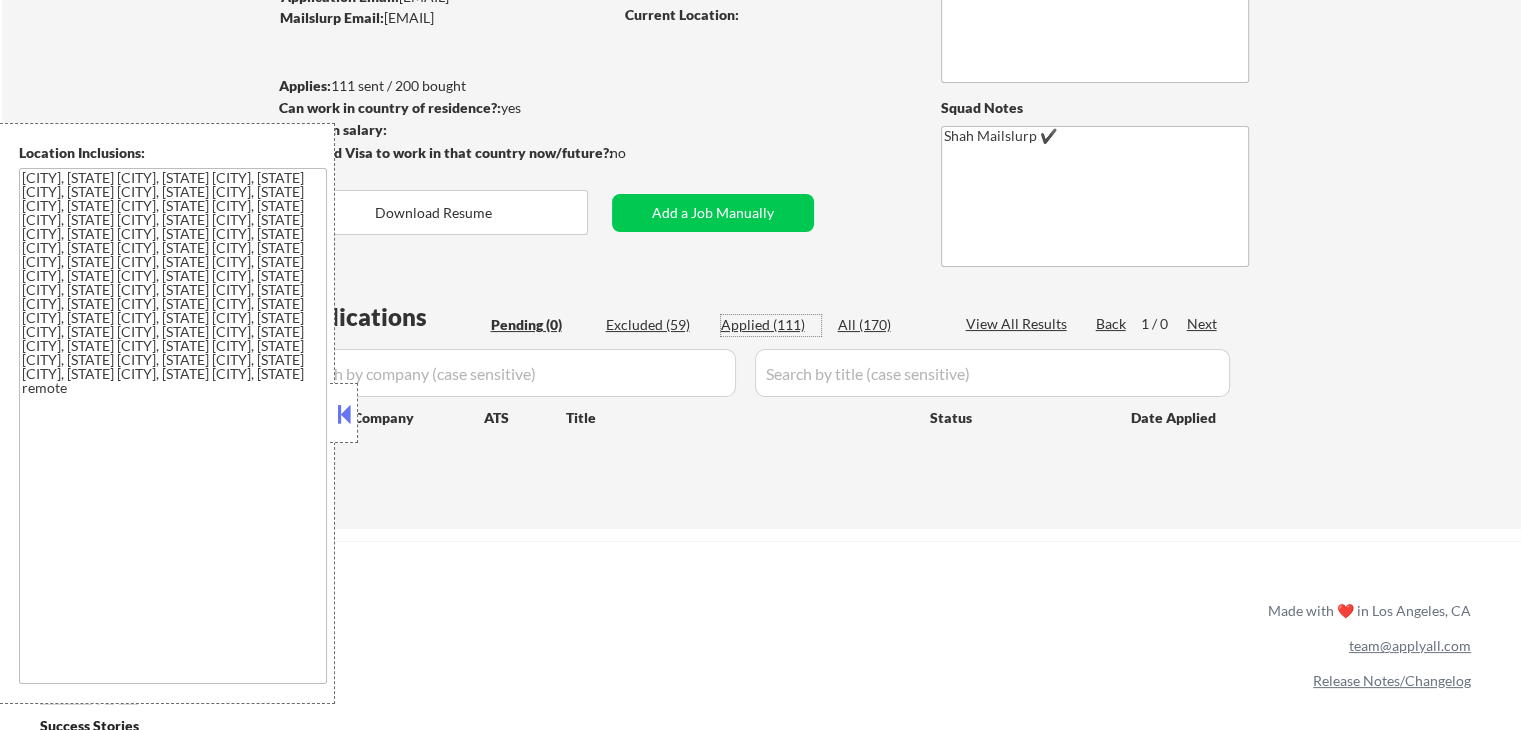click on "Applied (111)" at bounding box center (771, 325) 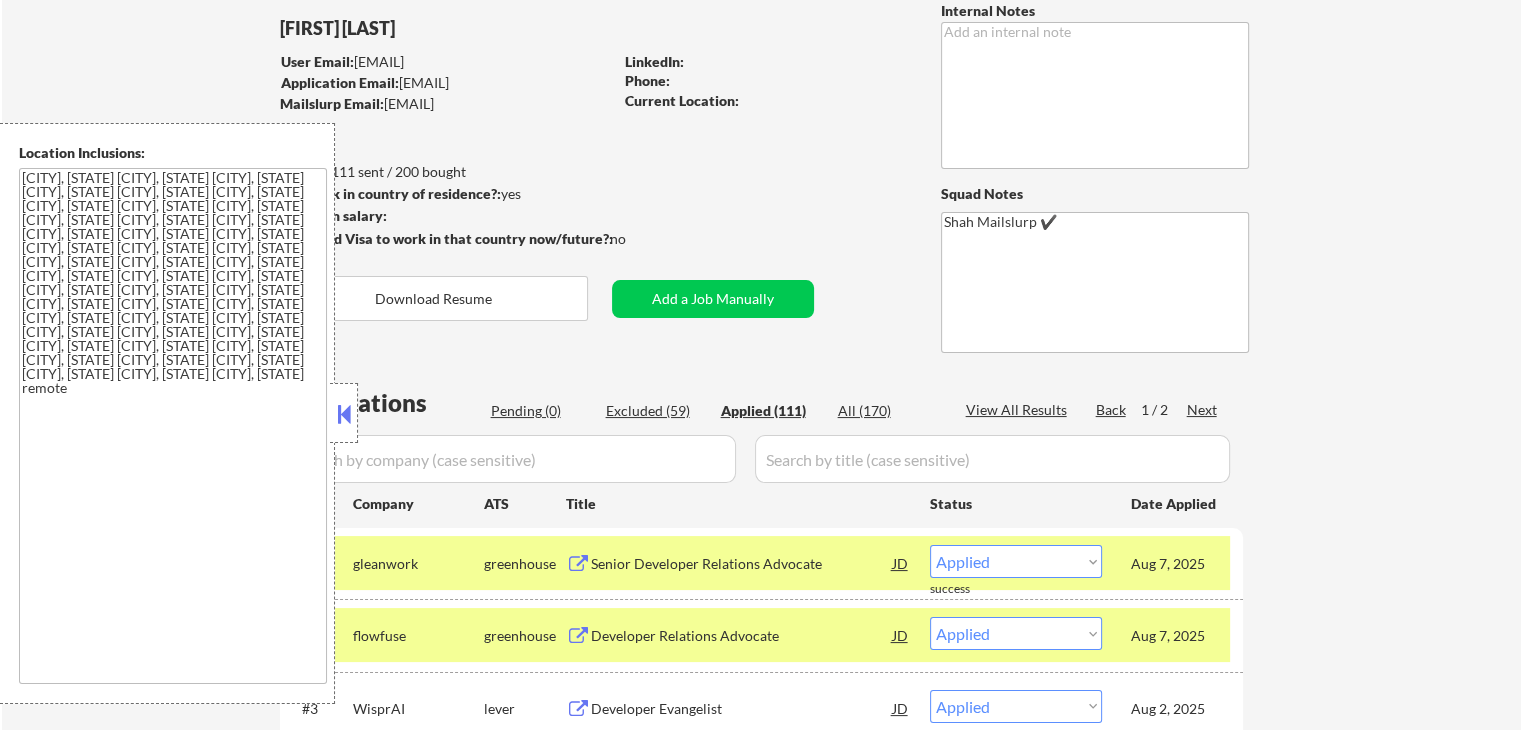 scroll, scrollTop: 0, scrollLeft: 0, axis: both 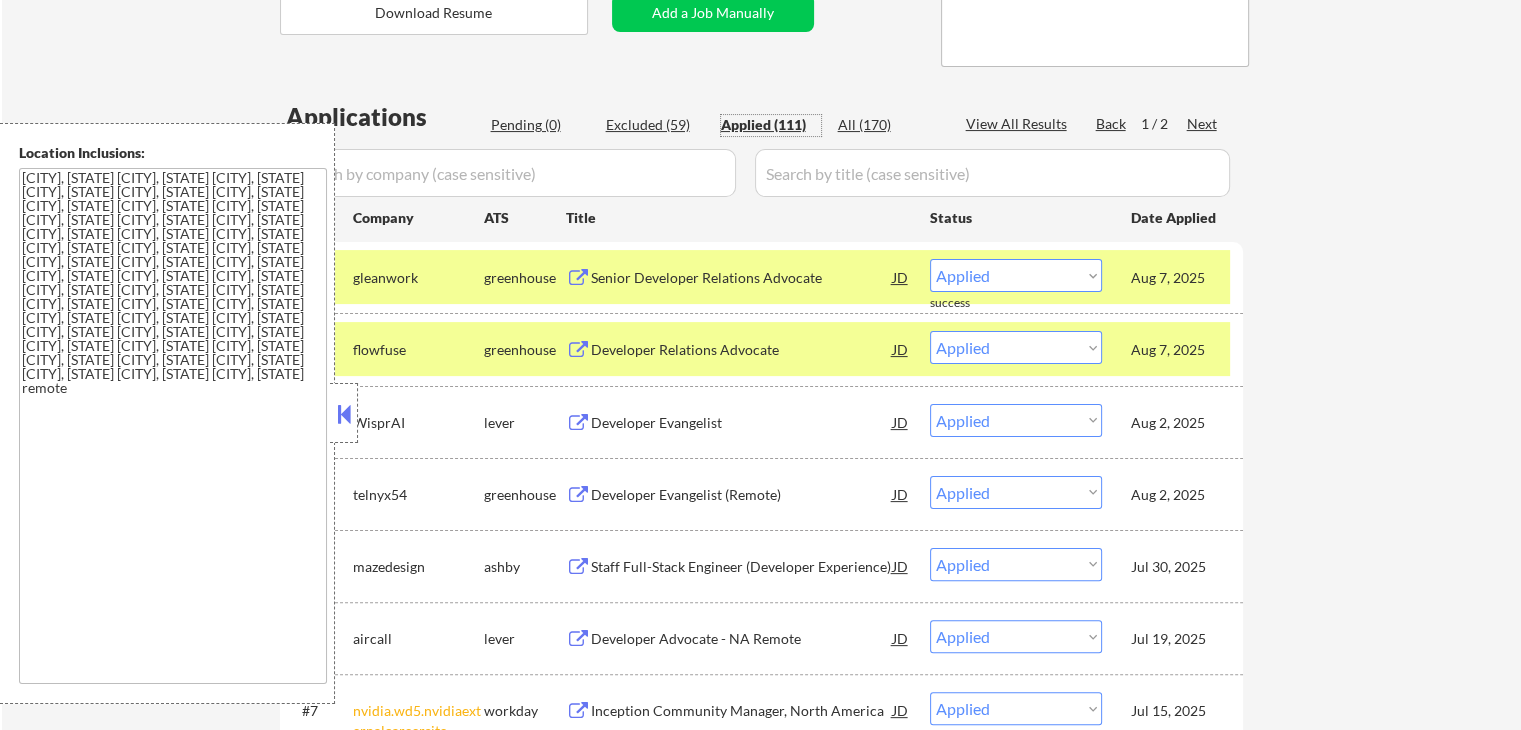 click on "← Return to /applysquad Mailslurp Inbox Job Search Builder [FIRST] [LAST] User Email: [EMAIL] Application Email: [EMAIL] Mailslurp Email: [EMAIL] LinkedIn: Phone: Current Location: Applies: 111 sent / 200 bought Internal Notes Can work in country of residence?: yes Squad Notes Minimum salary: Will need Visa to work in that country now/future?: no Download Resume Add a Job Manually Shah Mailslurp ✔️ Applications Pending (0) Excluded (59) Applied (111) All (170) View All Results Back 1 / 2 Next Company ATS Title Status Date Applied #1 gleanwork greenhouse Senior Developer Relations Advocate JD Choose an option... Pending Applied Excluded (Questions) Excluded (Expired) Excluded (Location) Excluded (Bad Match) Excluded (Blocklist) Excluded (Salary) Excluded (Other) Aug 7, 2025 success #2 flowfuse greenhouse Developer Relations Advocate JD Choose an option... Pending Applied Excluded (Questions) Excluded (Expired) Excluded (Location) Excluded (Salary)" at bounding box center [761, 3867] 